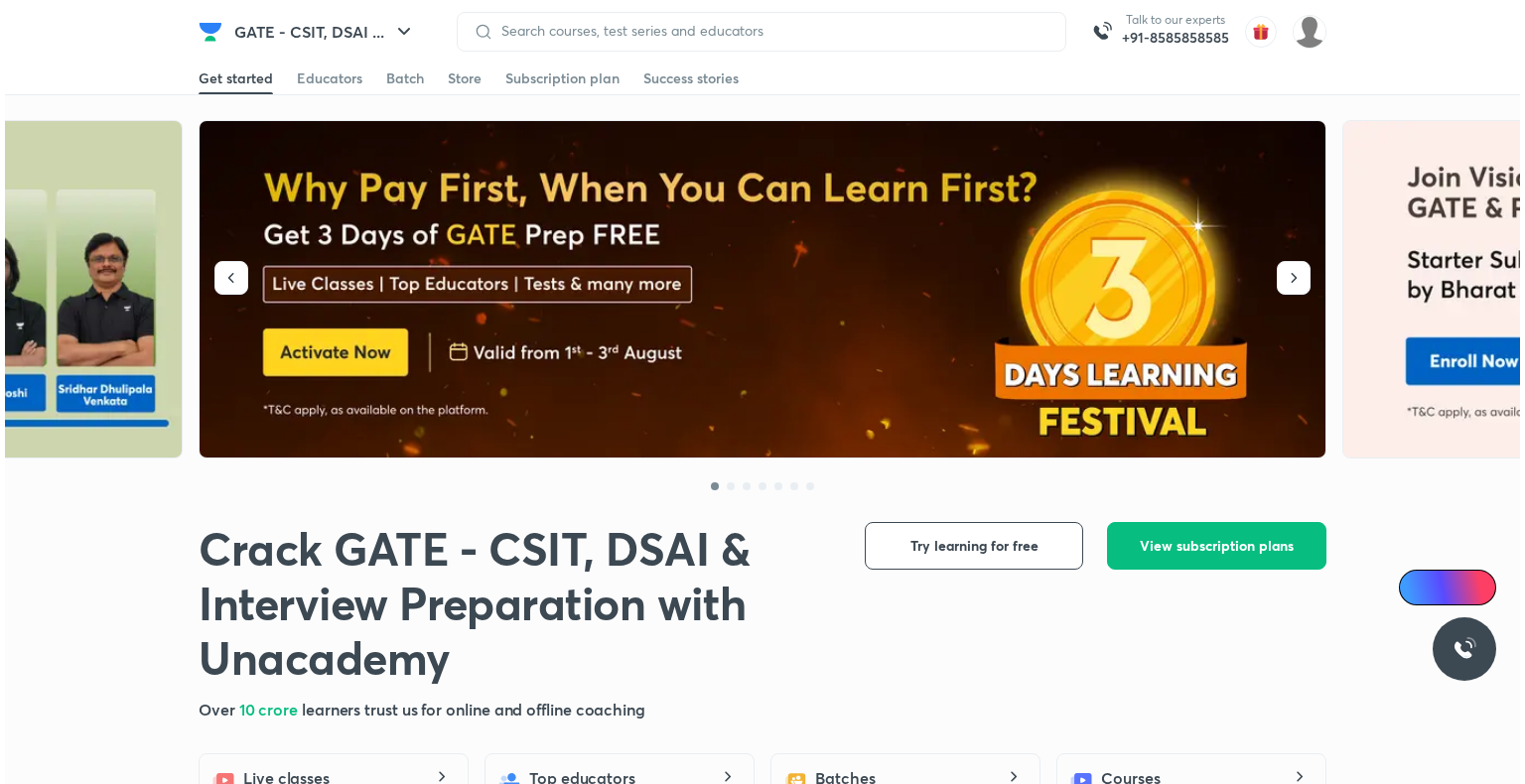 scroll, scrollTop: 0, scrollLeft: 0, axis: both 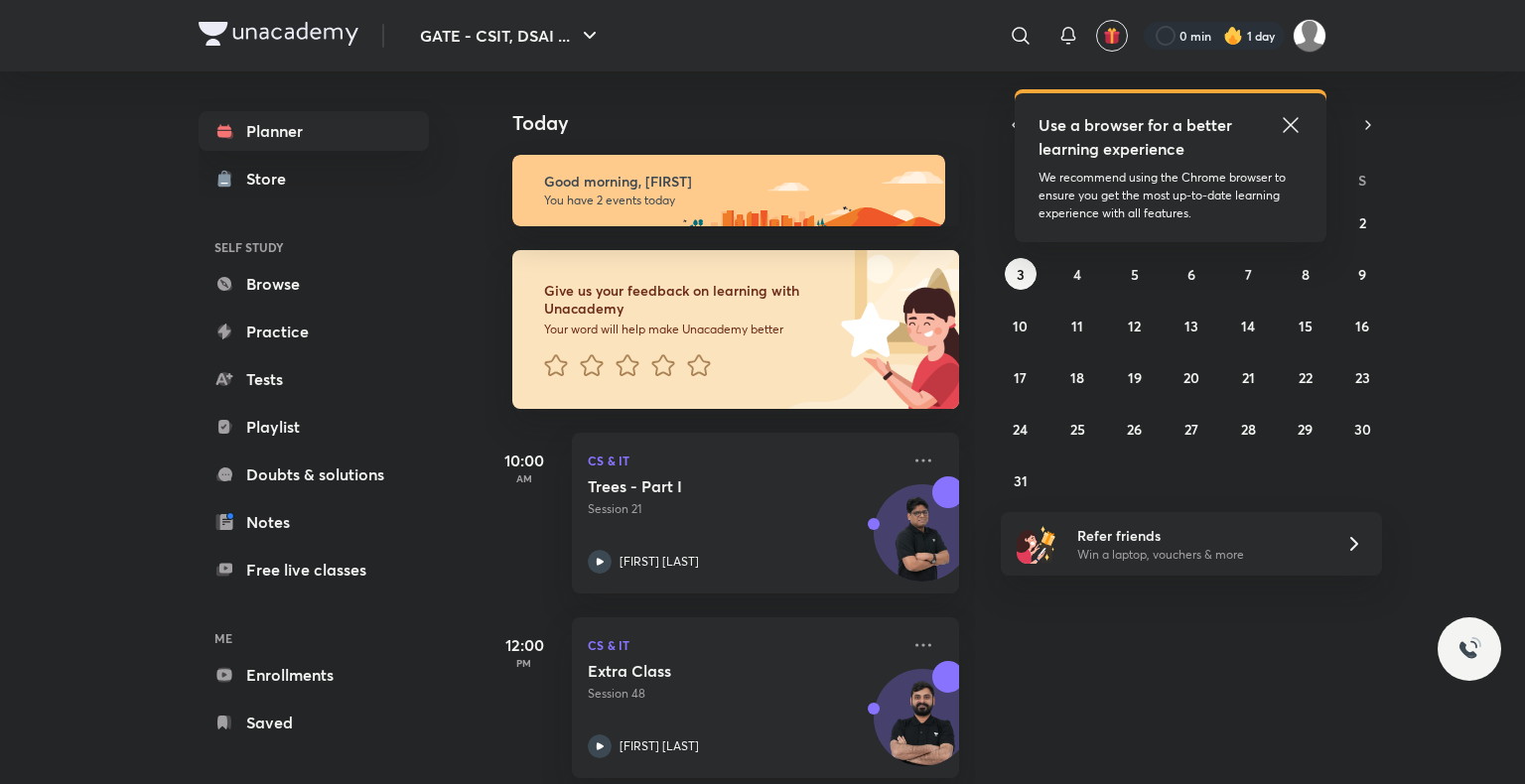 click 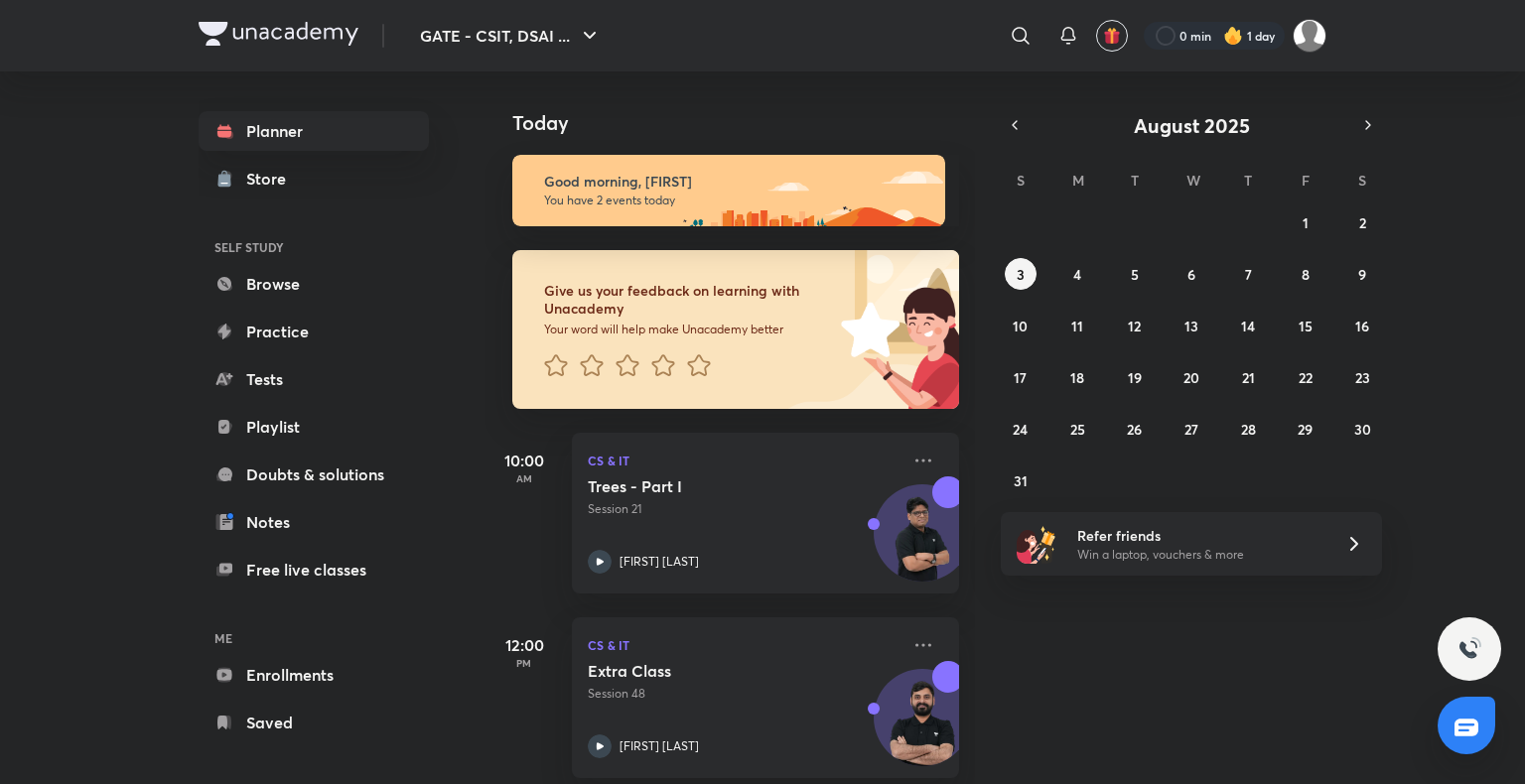 click at bounding box center [1233, 36] 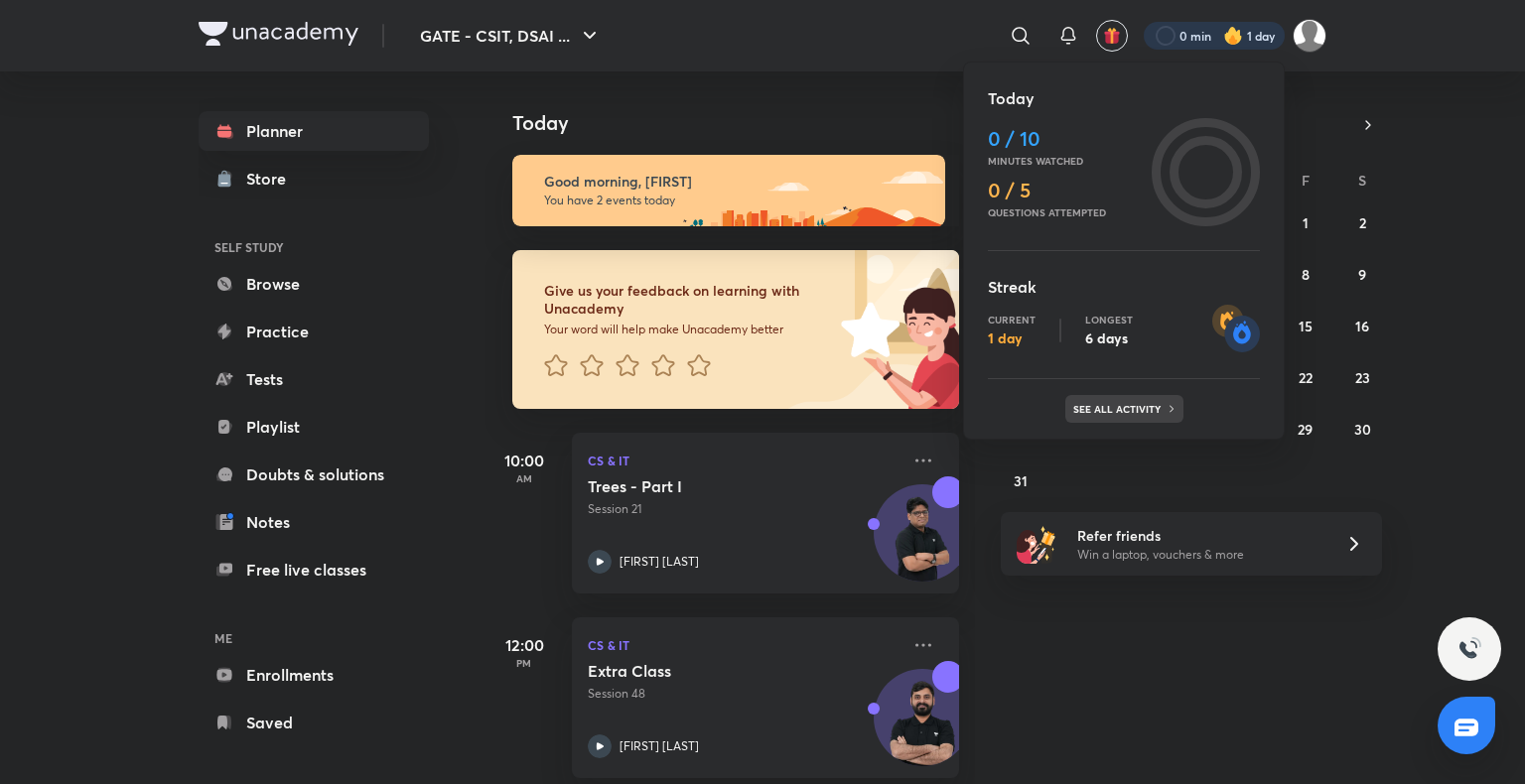 click on "See all activity" at bounding box center [1119, 409] 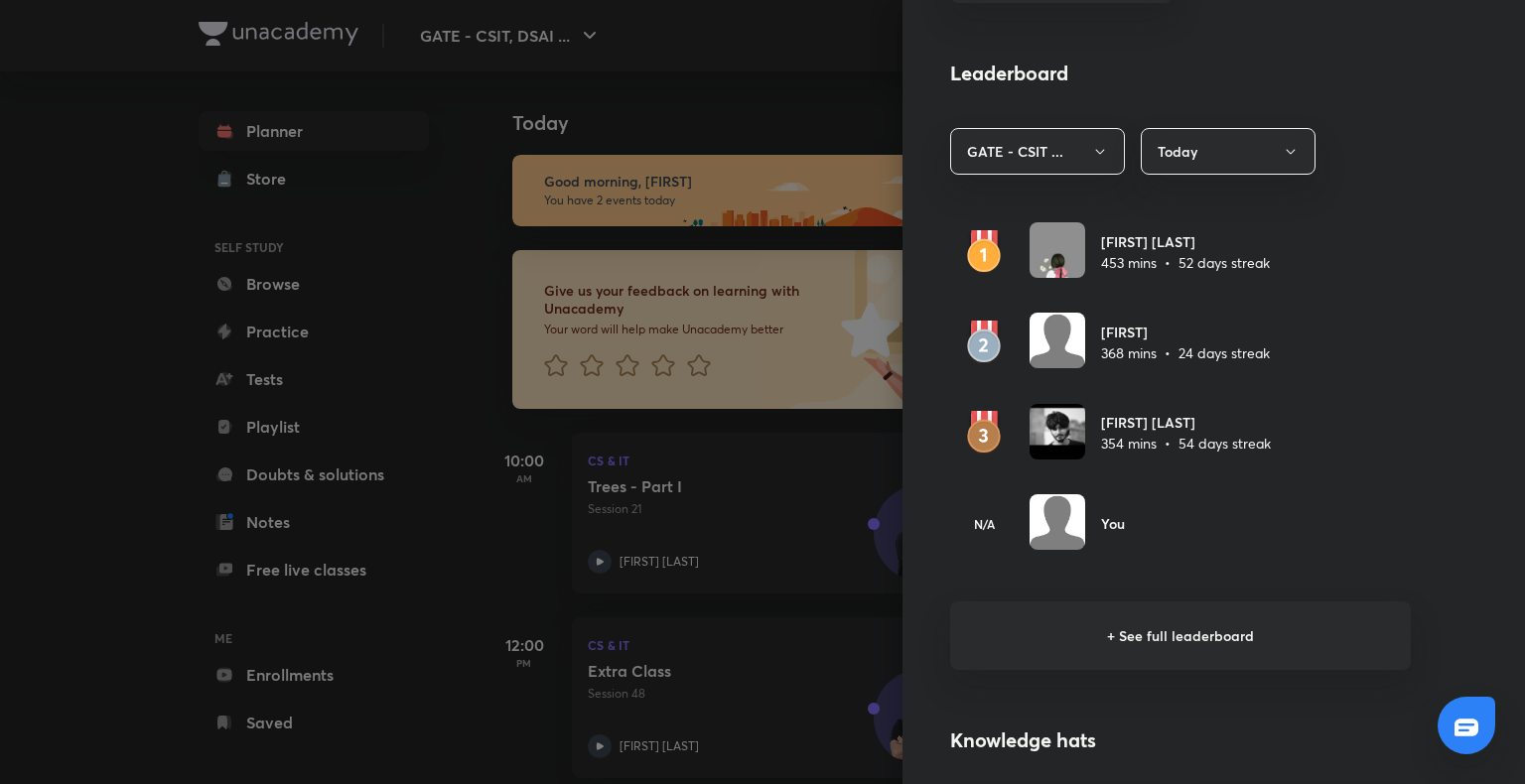 scroll, scrollTop: 1064, scrollLeft: 0, axis: vertical 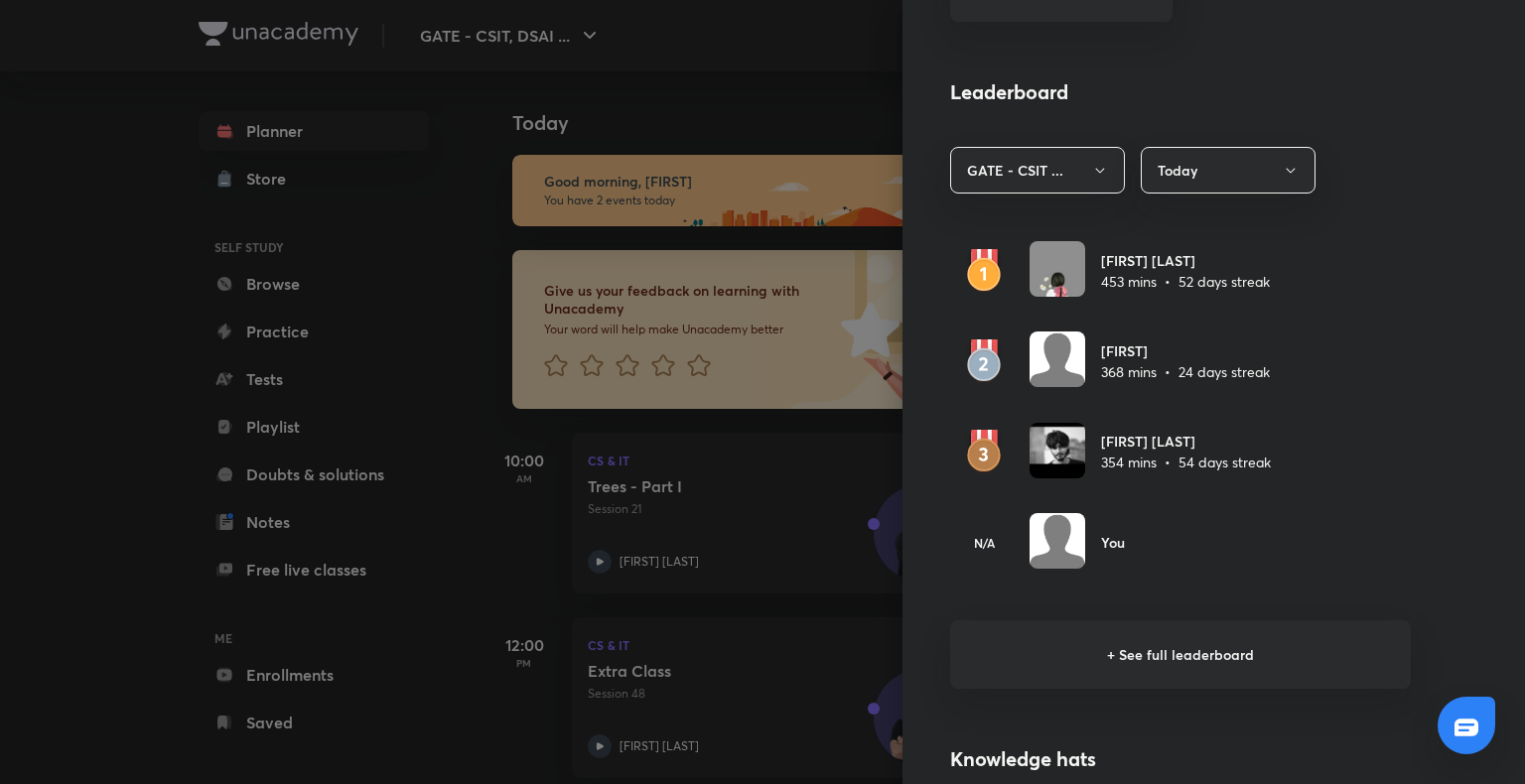 click on "+ See full leaderboard" at bounding box center [1180, 654] 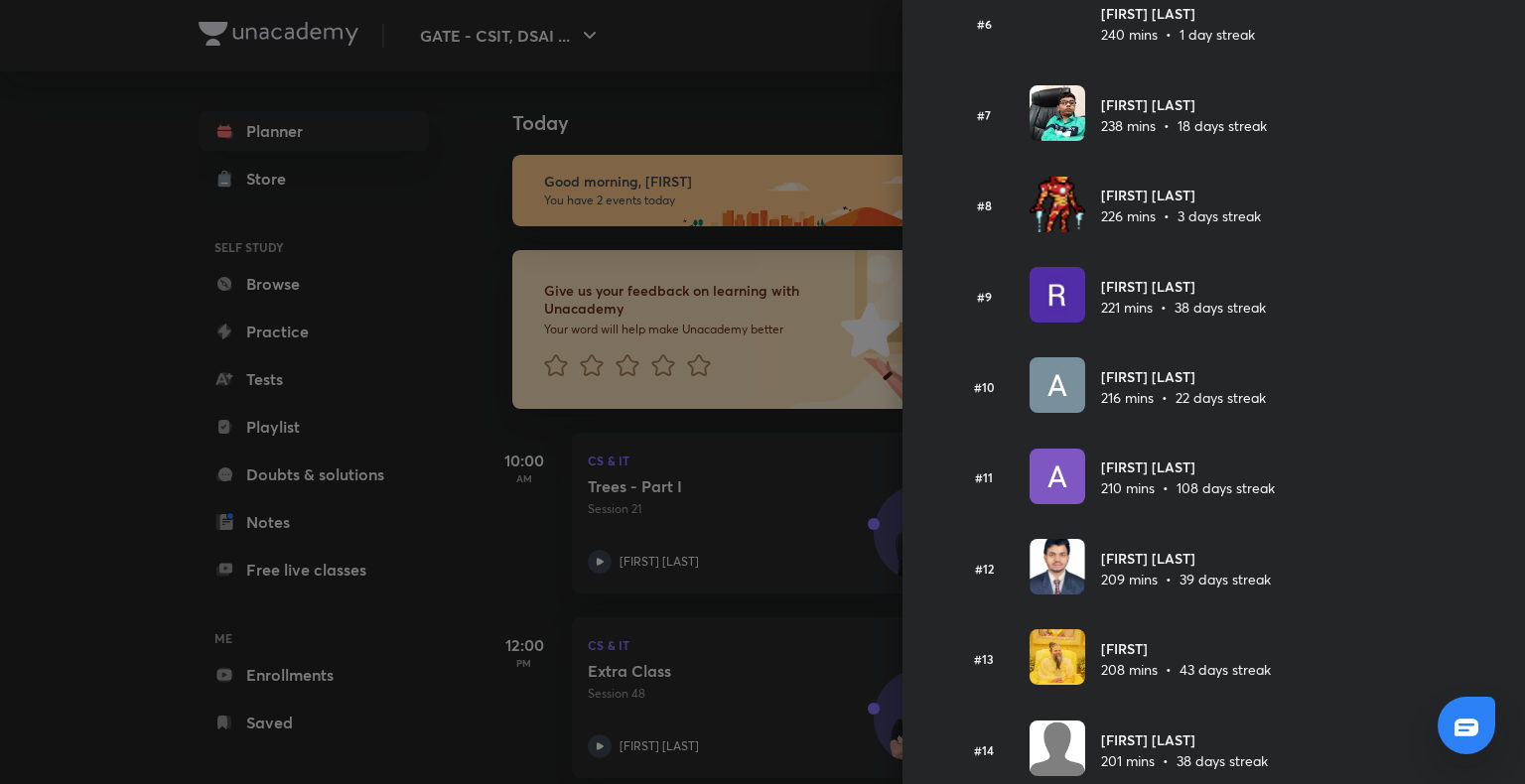 scroll, scrollTop: 0, scrollLeft: 0, axis: both 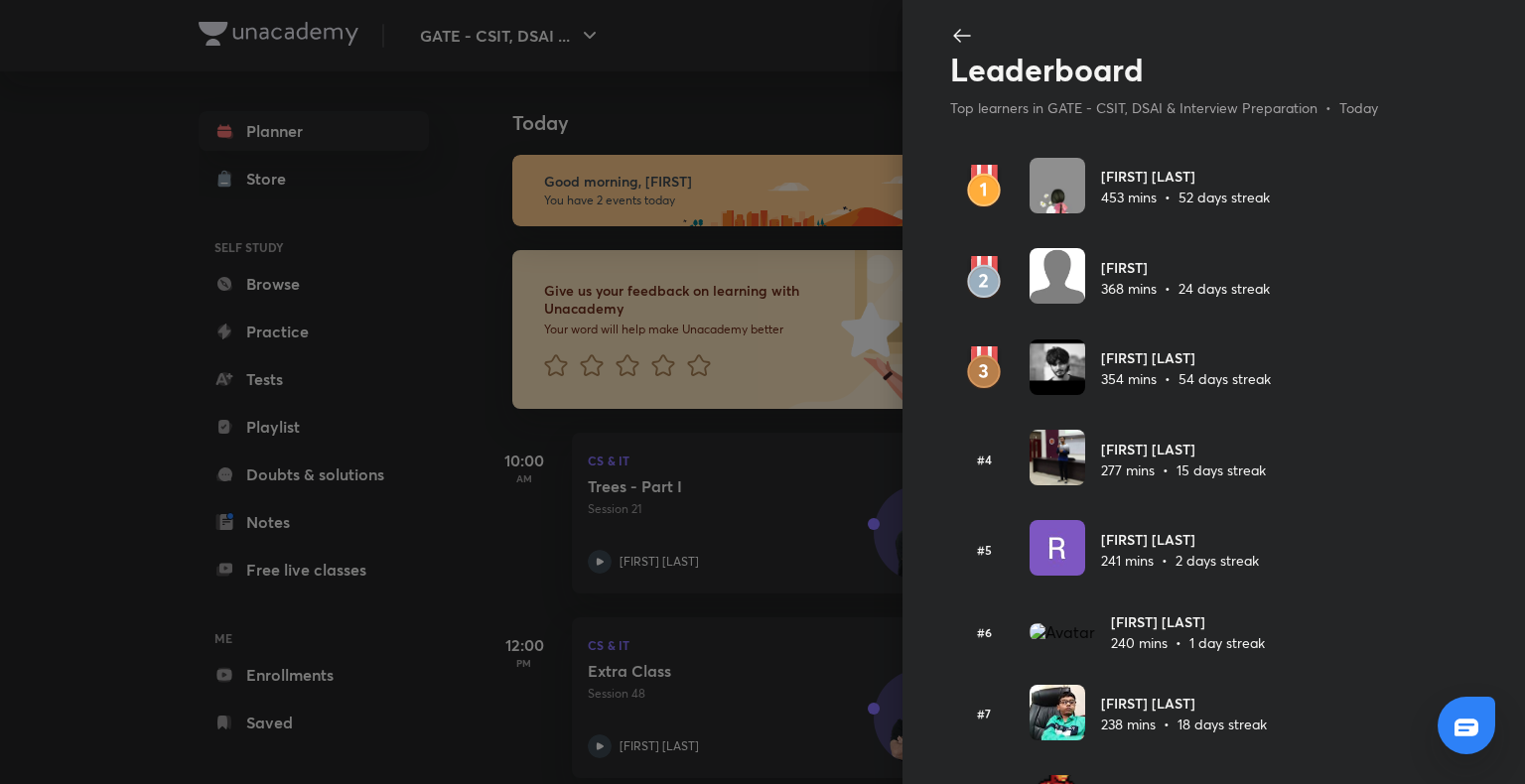 click on "Kajal Tiwari" at bounding box center (1185, 176) 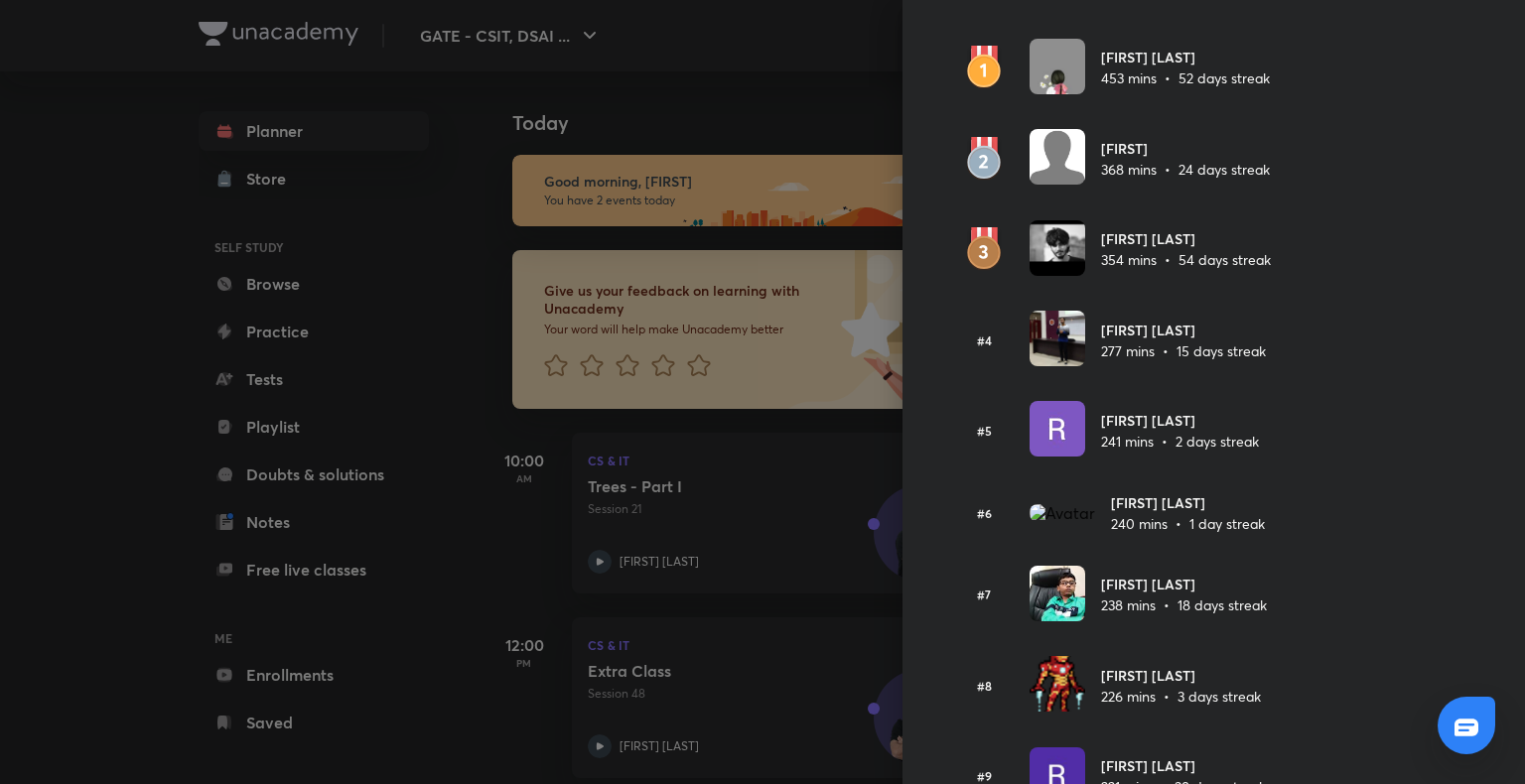 scroll, scrollTop: 0, scrollLeft: 0, axis: both 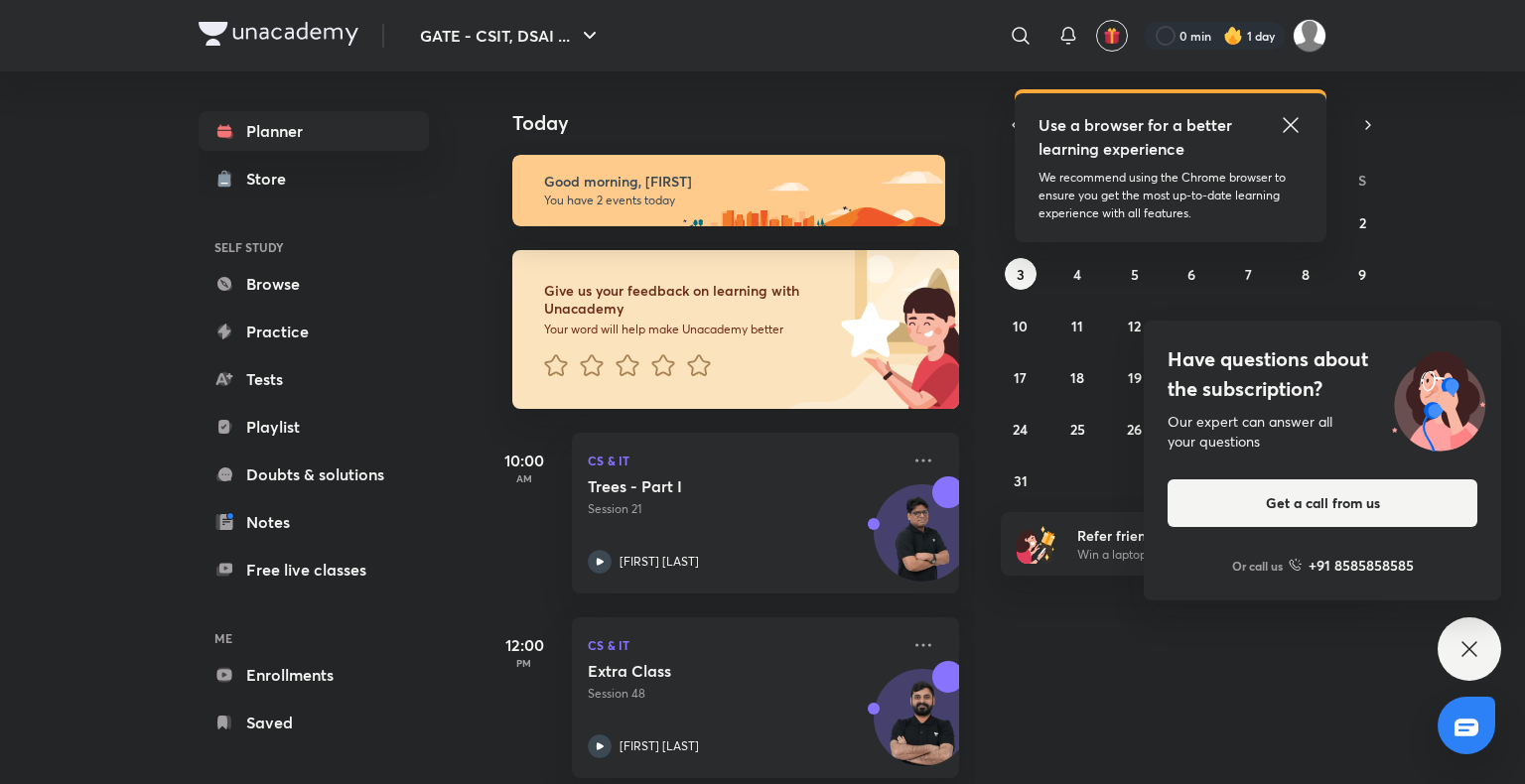 click 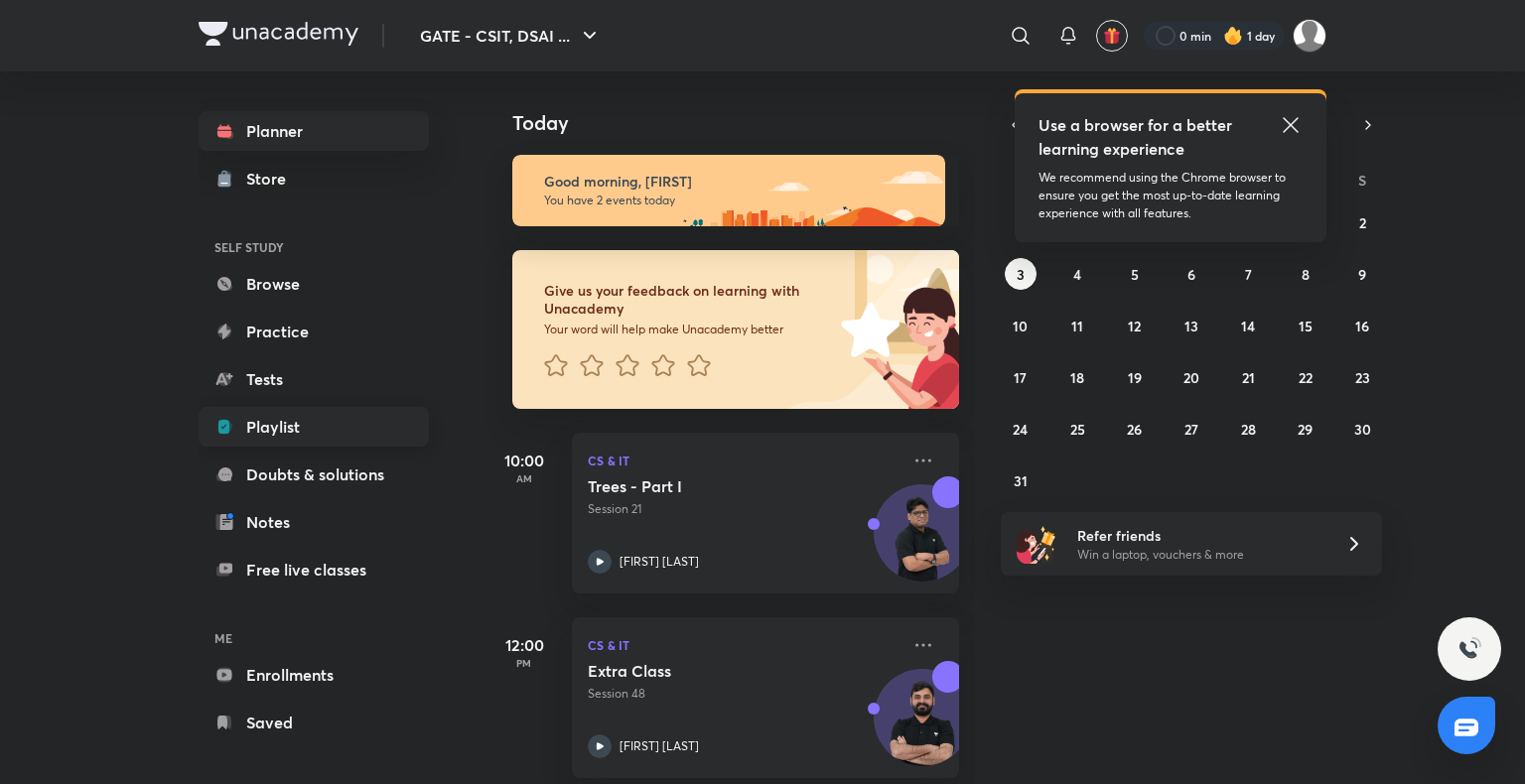 click on "Playlist" at bounding box center [314, 427] 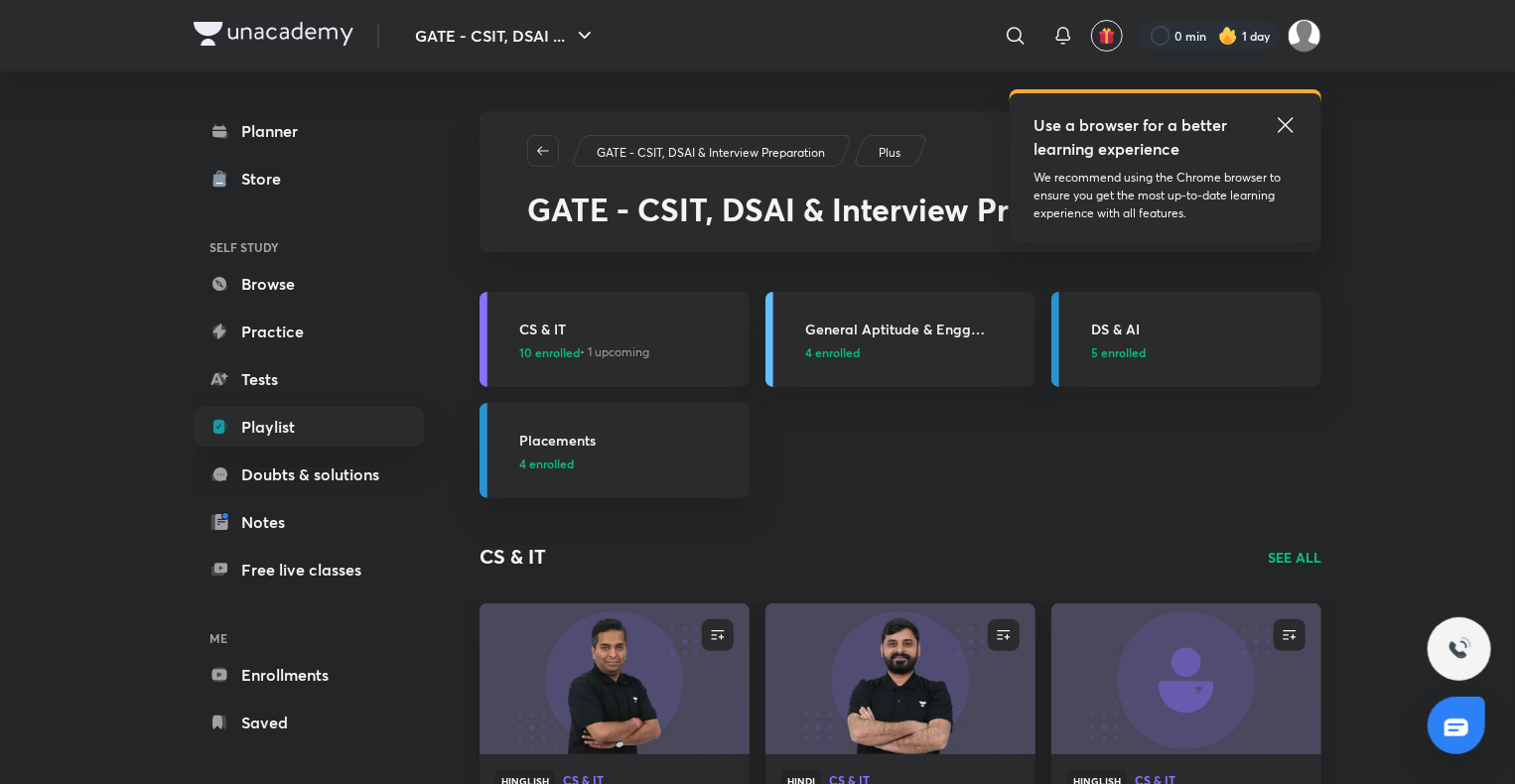 click on "CS & IT" at bounding box center (628, 328) 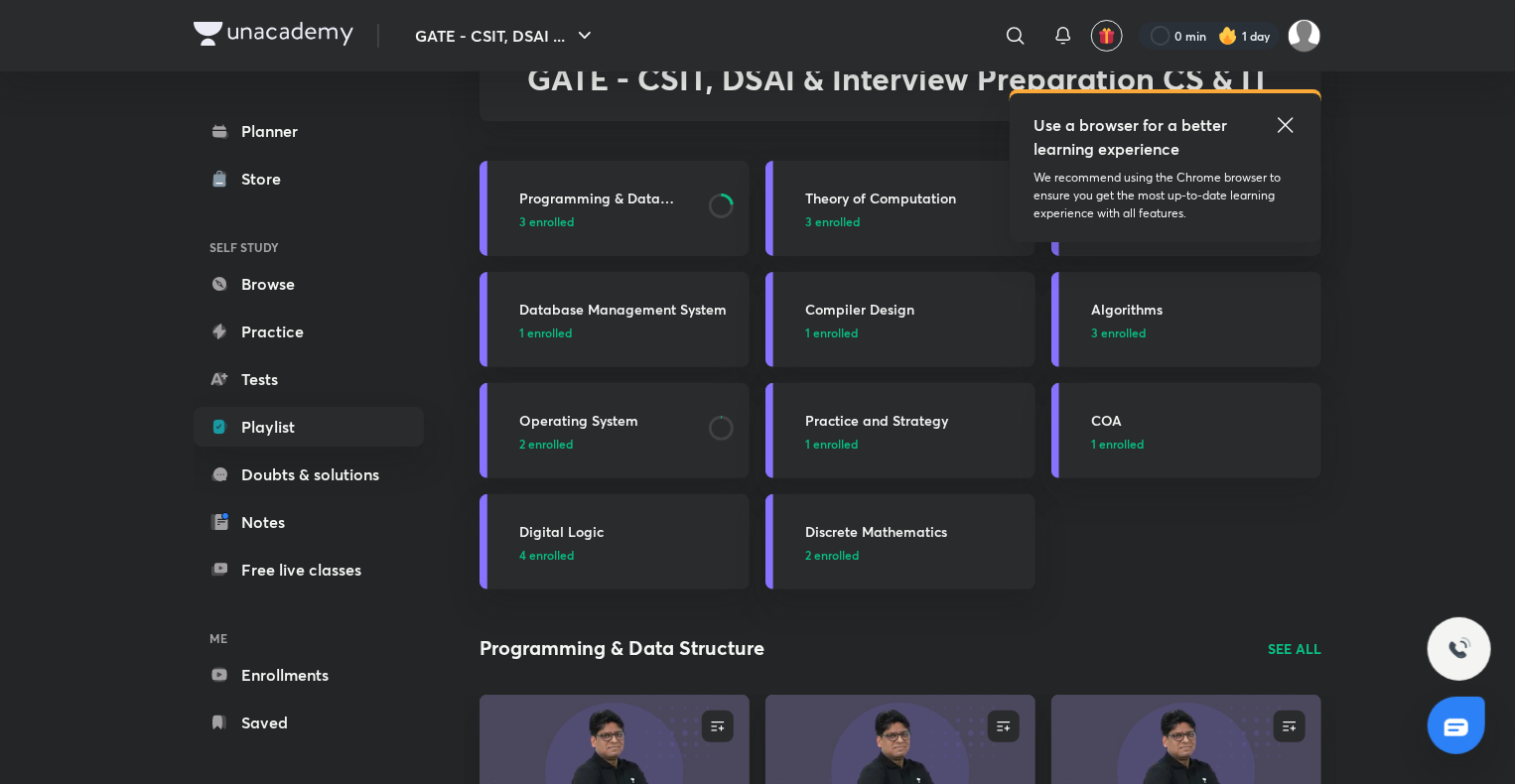 scroll, scrollTop: 64, scrollLeft: 0, axis: vertical 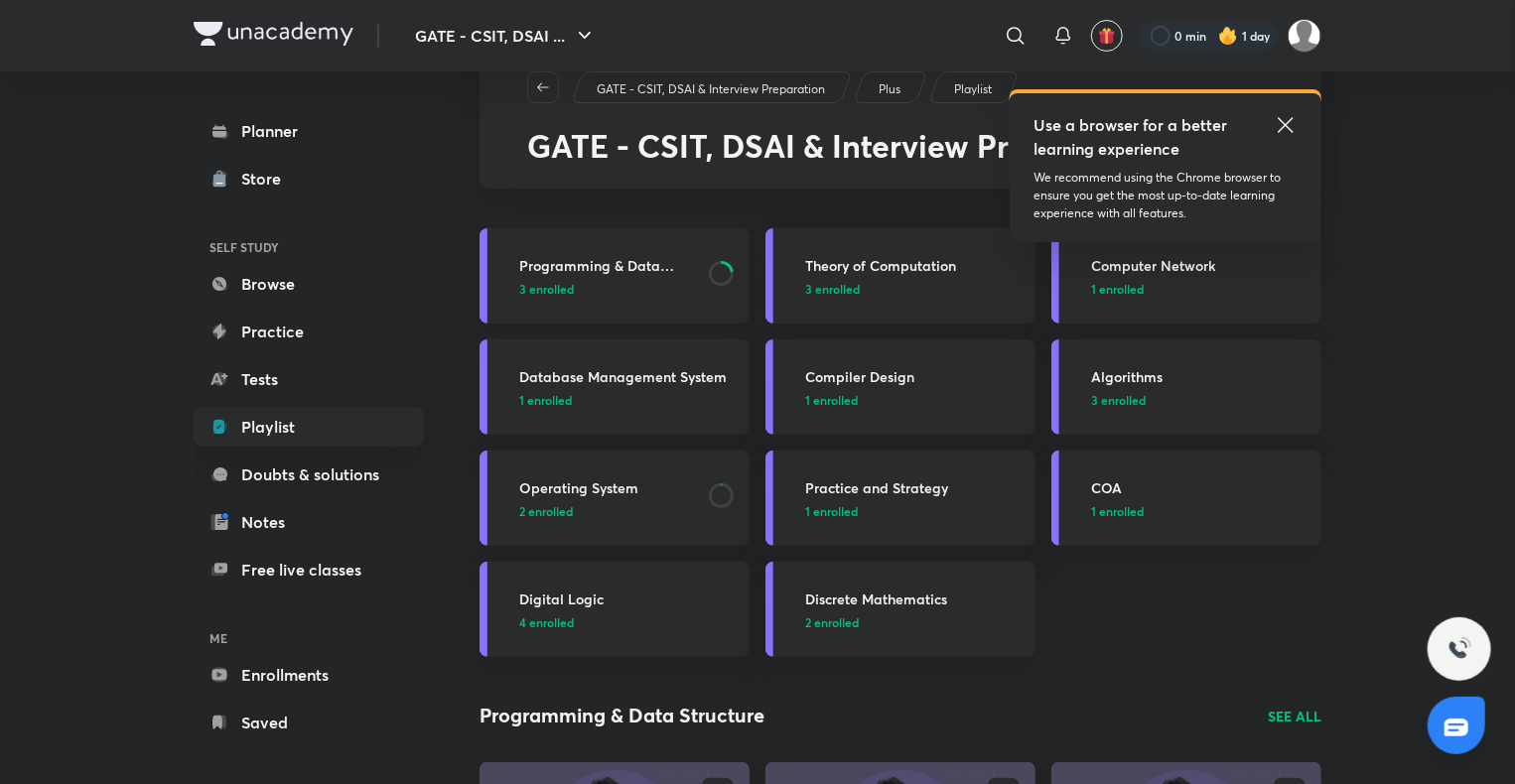 click on "Programming & Data Structure" at bounding box center (608, 265) 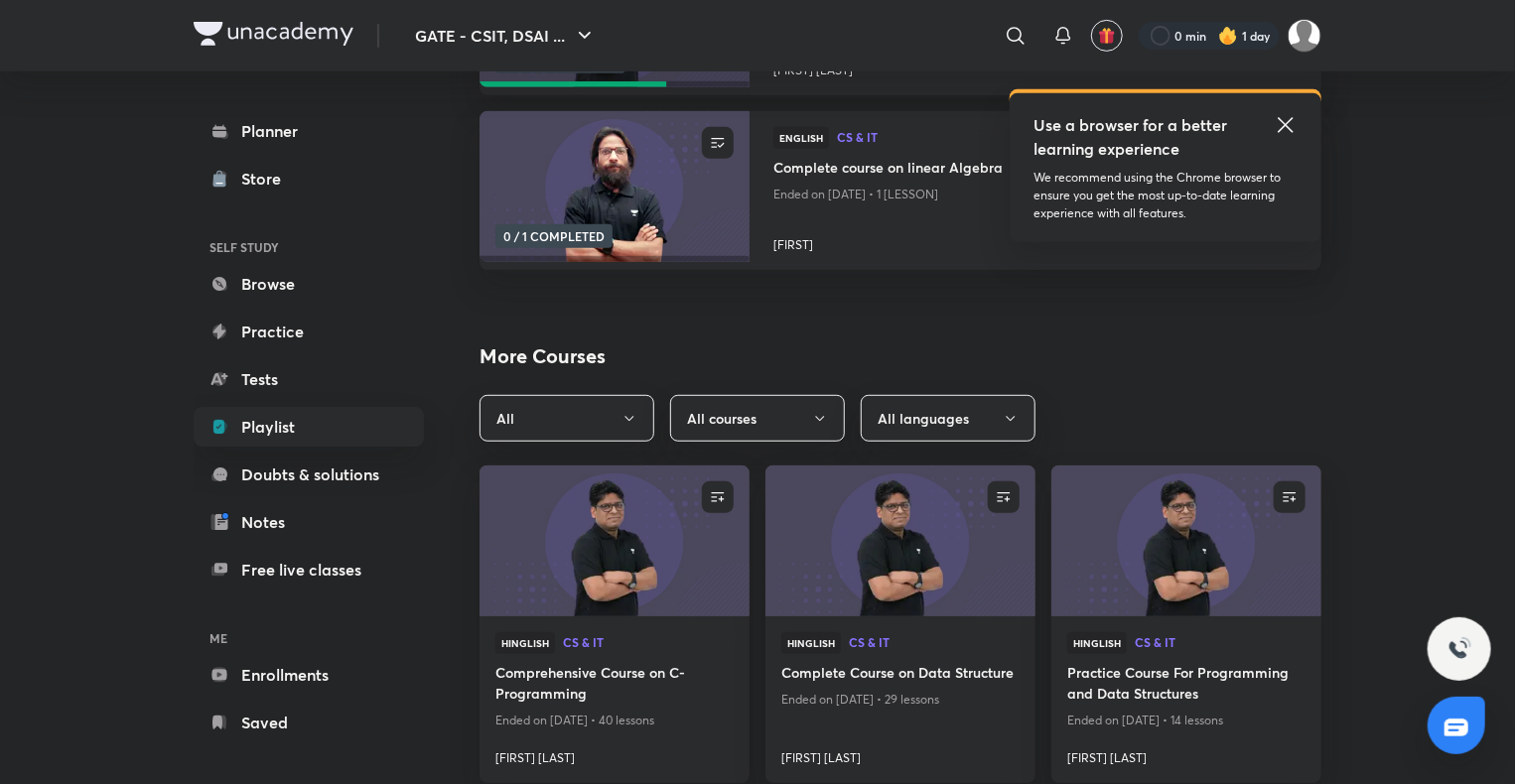scroll, scrollTop: 0, scrollLeft: 0, axis: both 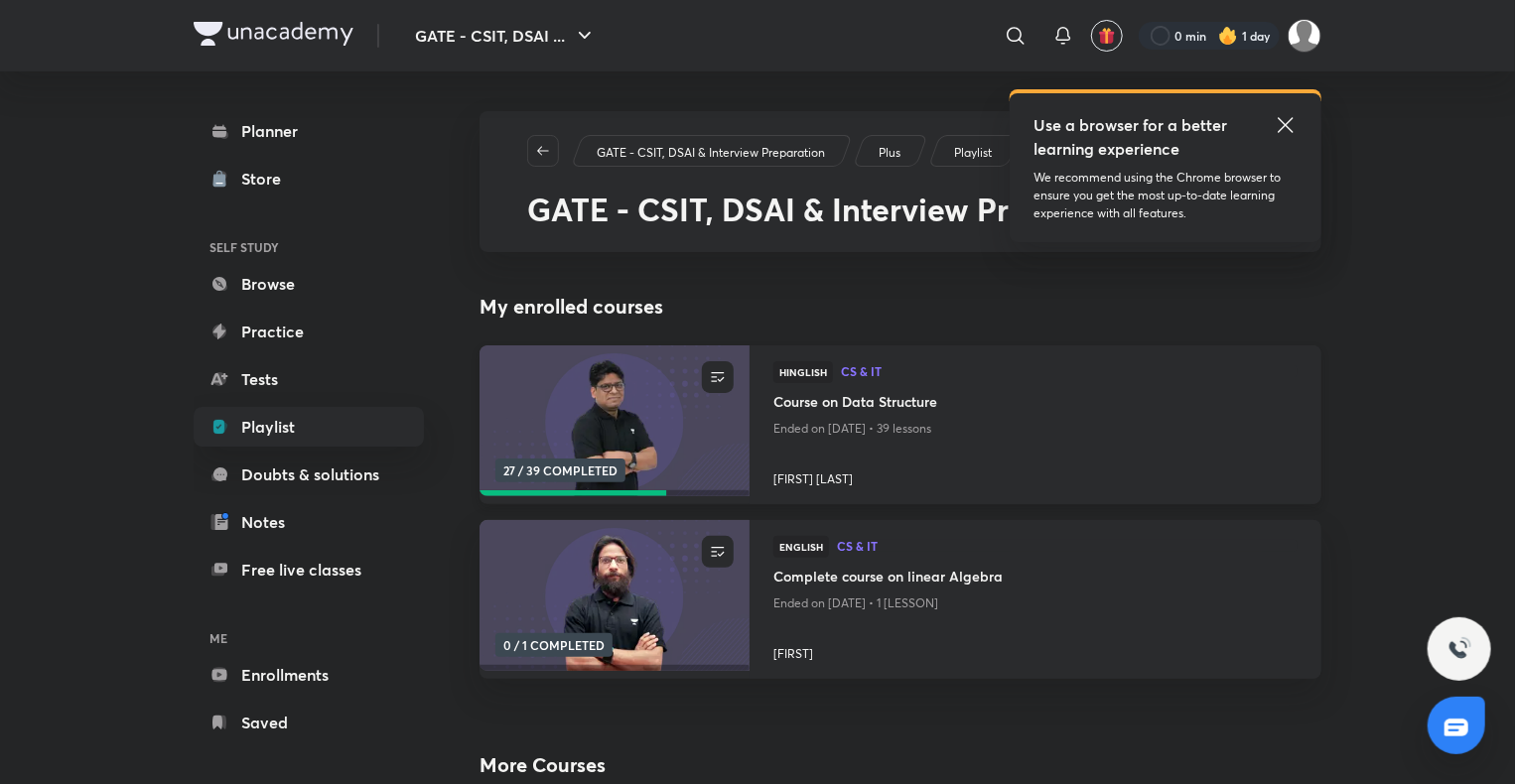 click on "Course on Data Structure" at bounding box center (1035, 403) 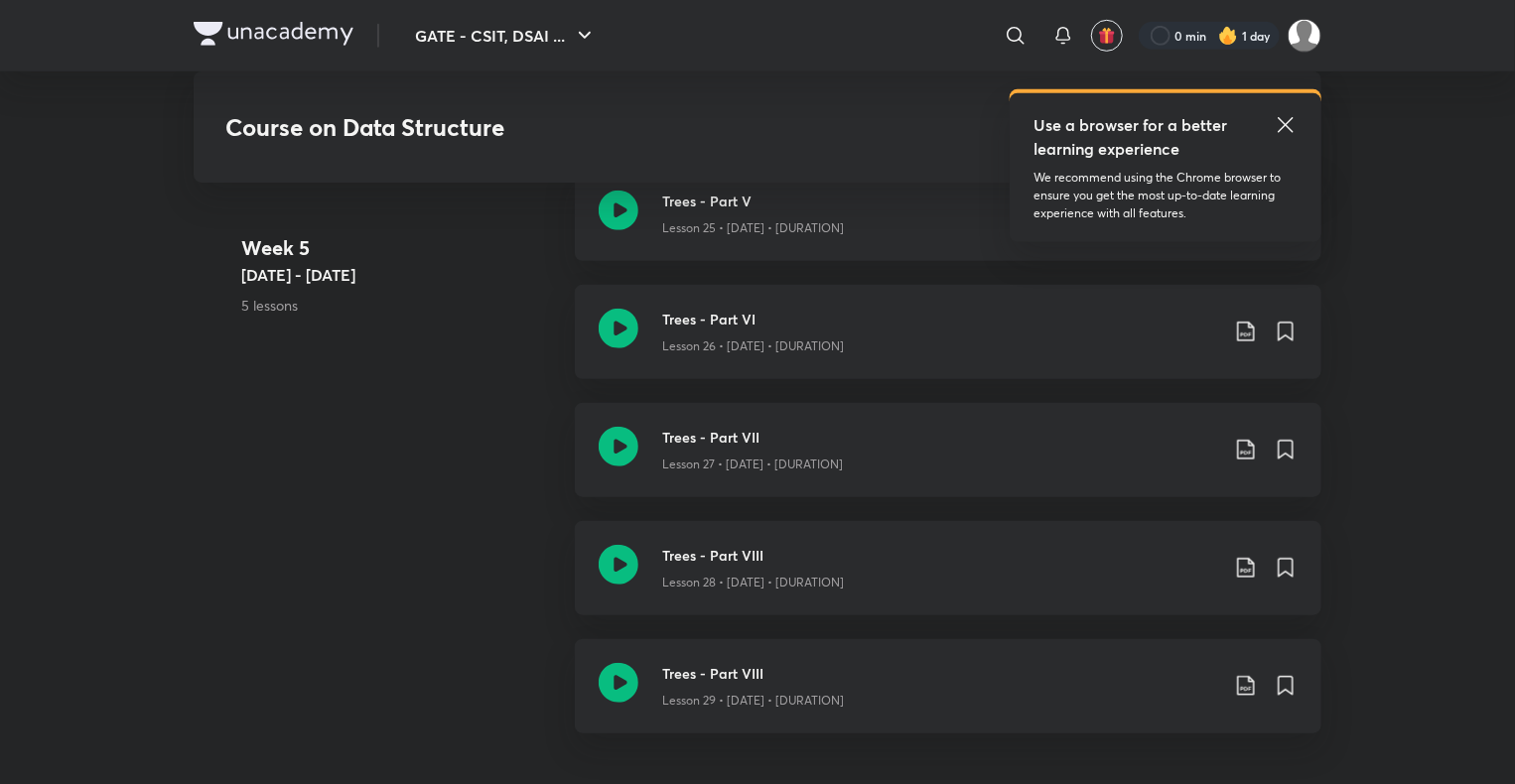 scroll, scrollTop: 4398, scrollLeft: 0, axis: vertical 